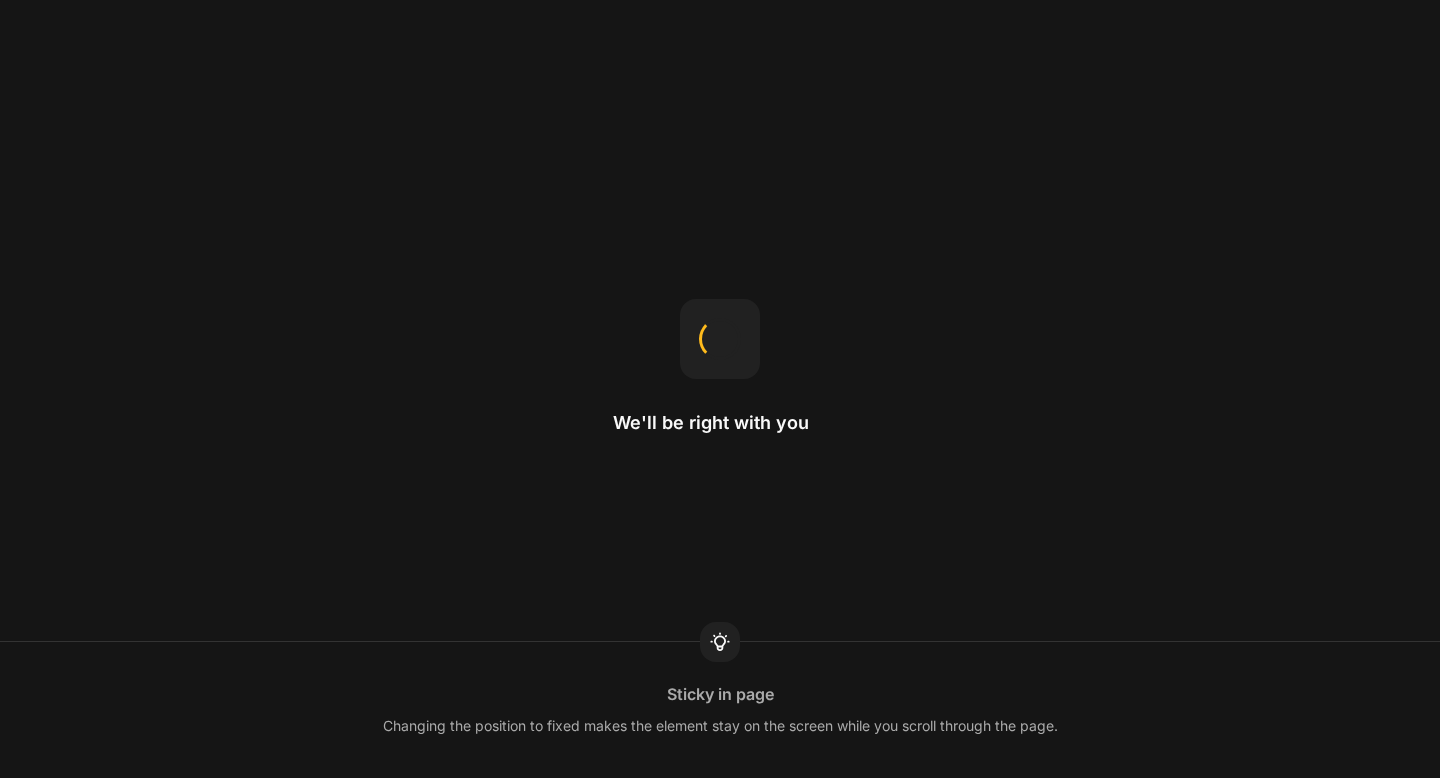 scroll, scrollTop: 0, scrollLeft: 0, axis: both 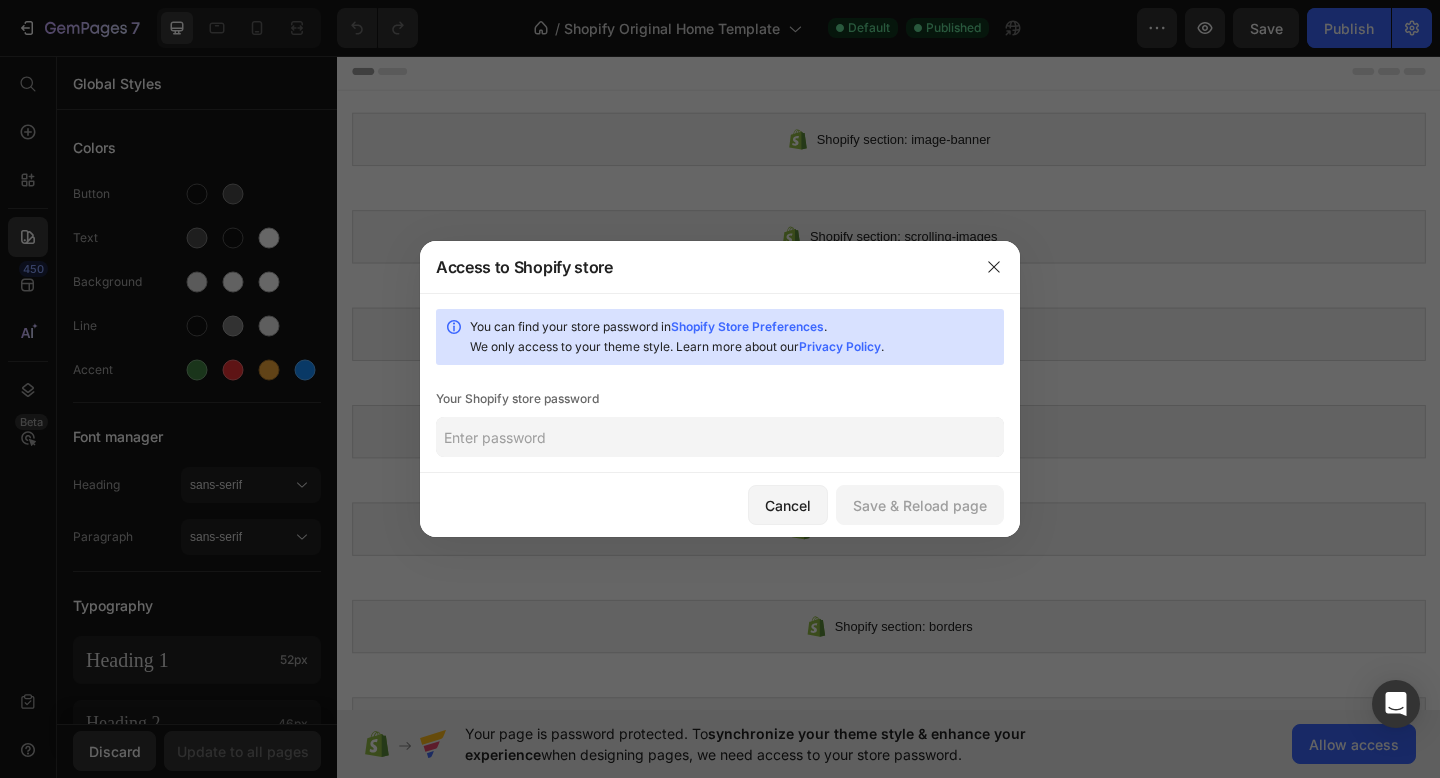 click 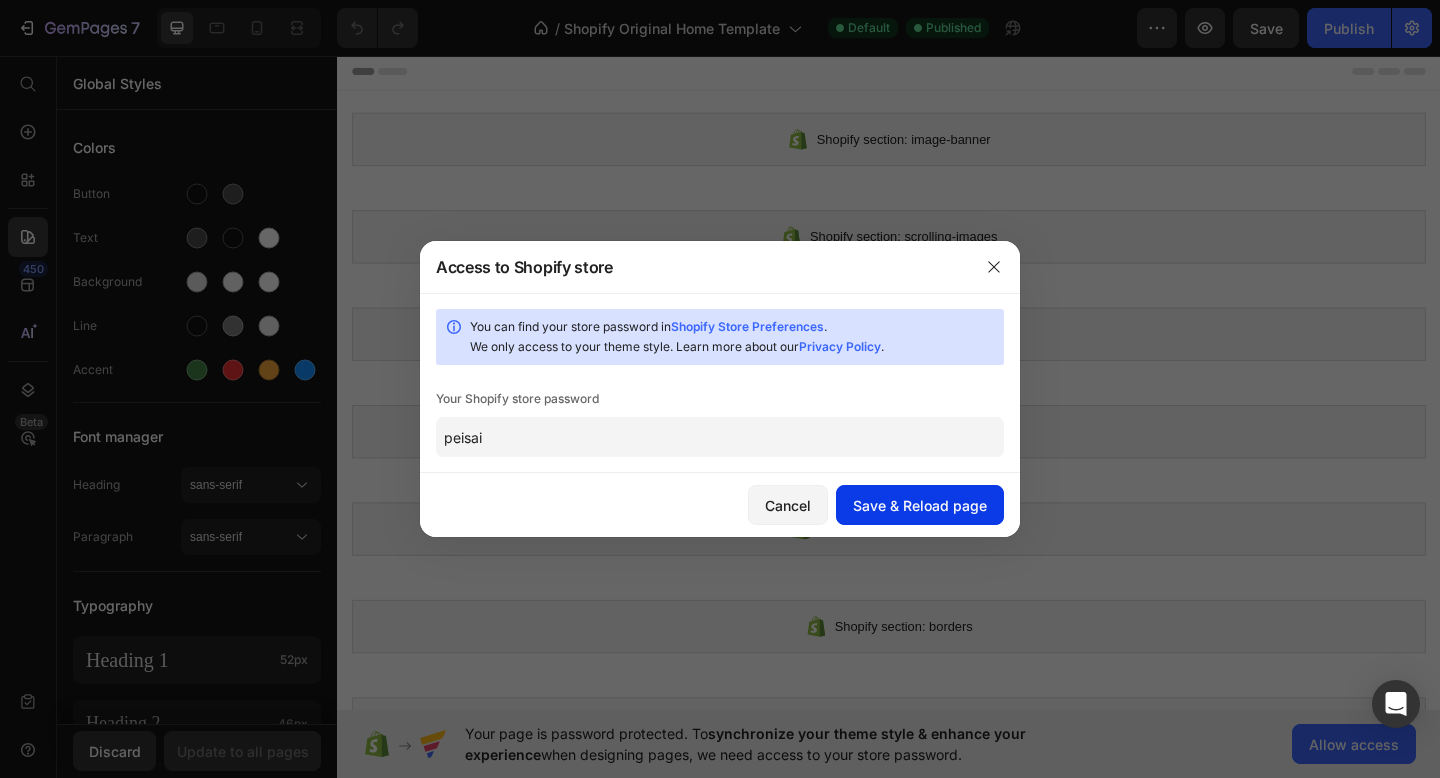 type on "peisai" 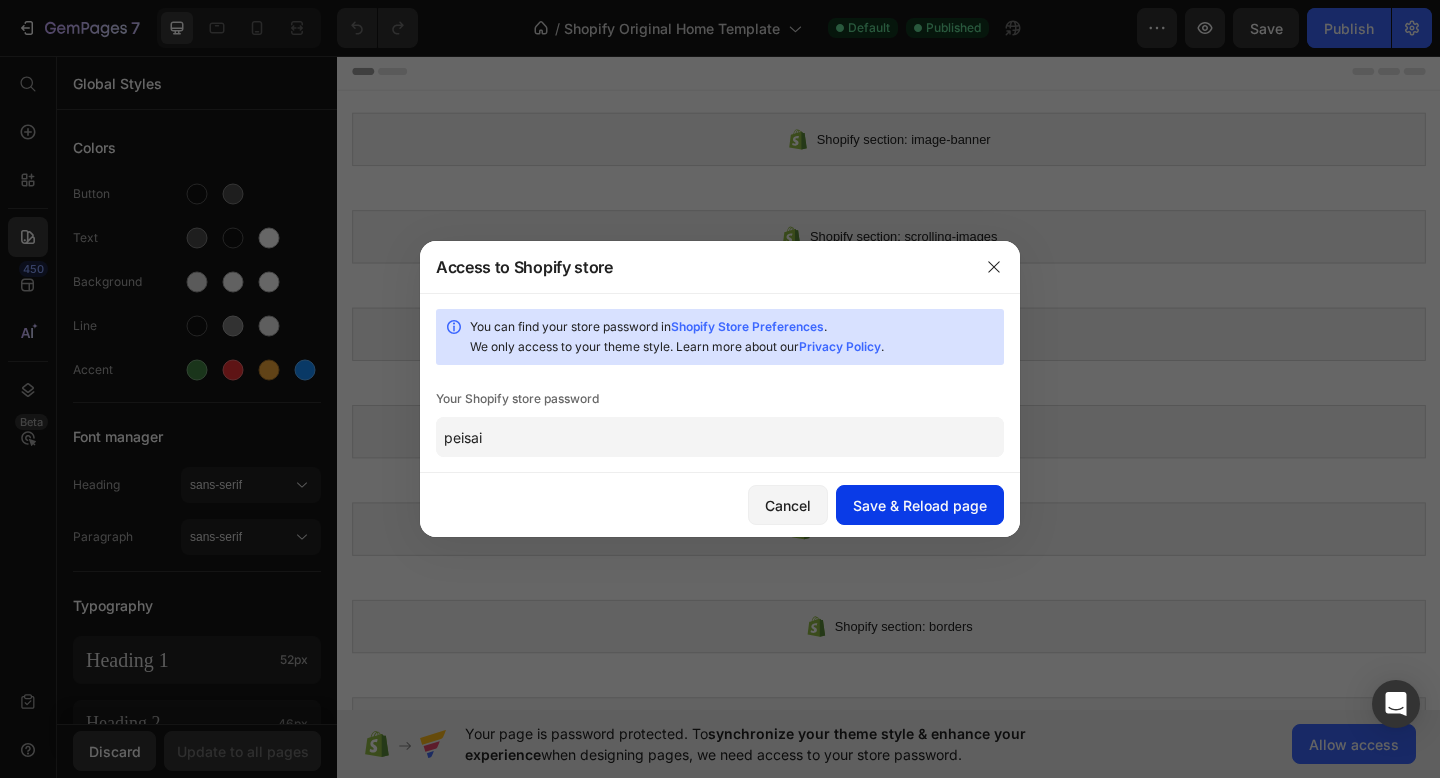click on "Save & Reload page" at bounding box center (920, 505) 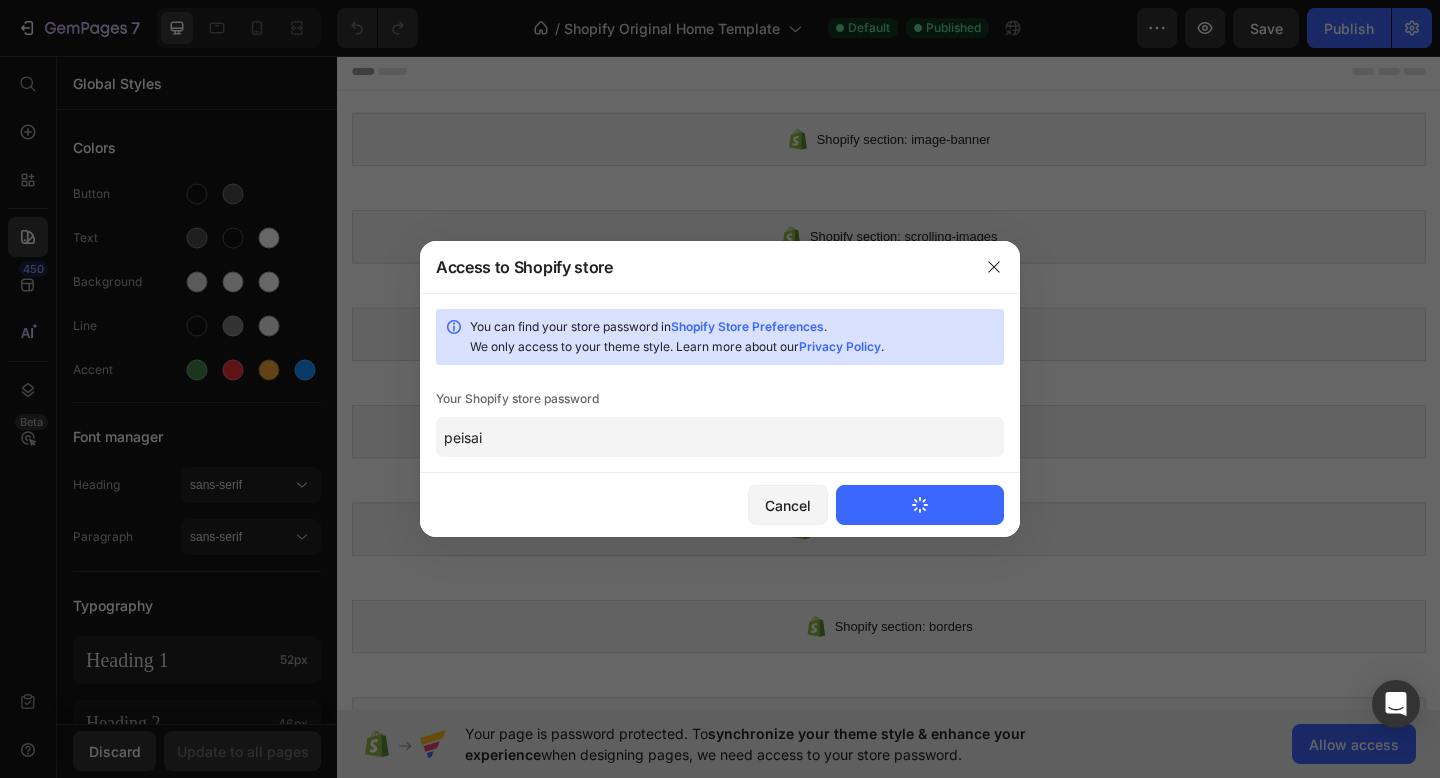 type 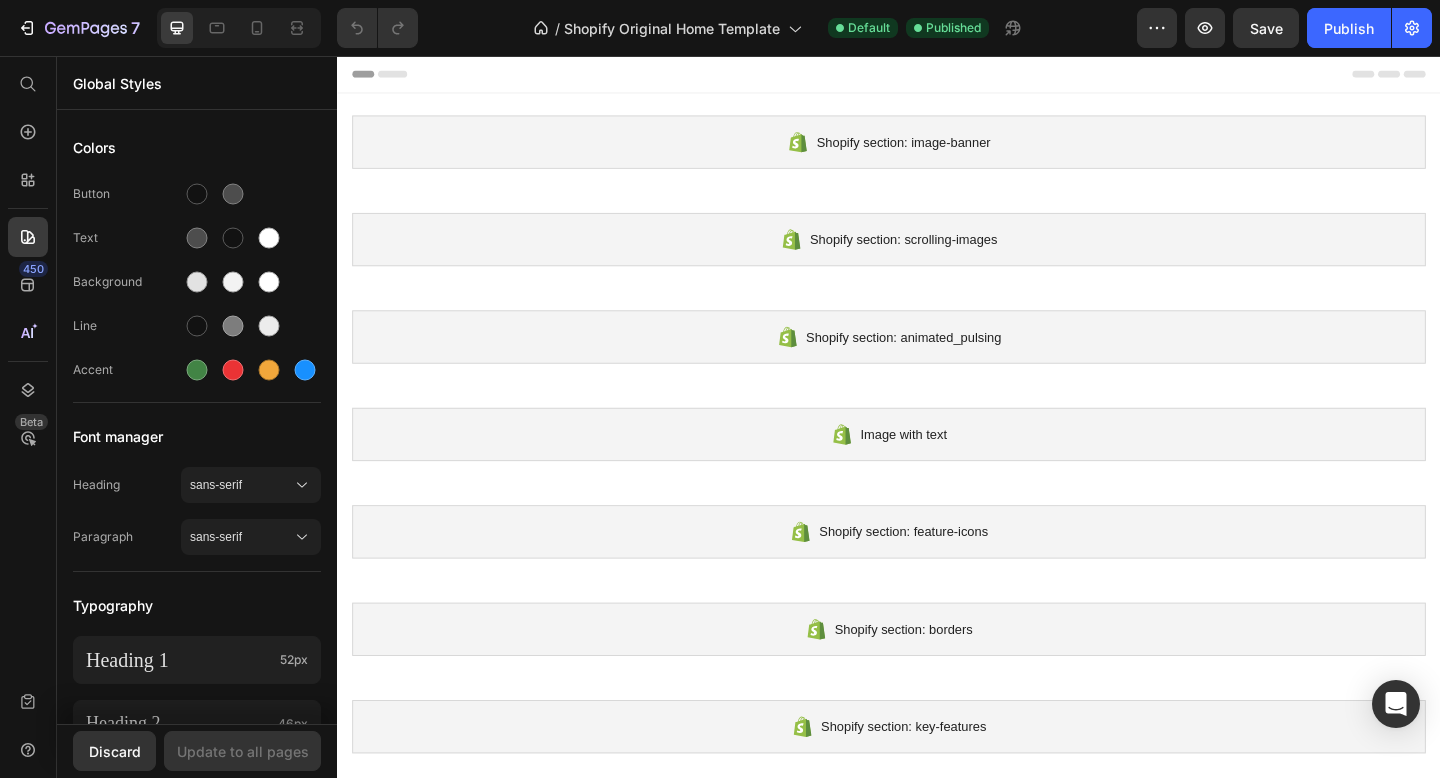 scroll, scrollTop: 0, scrollLeft: 0, axis: both 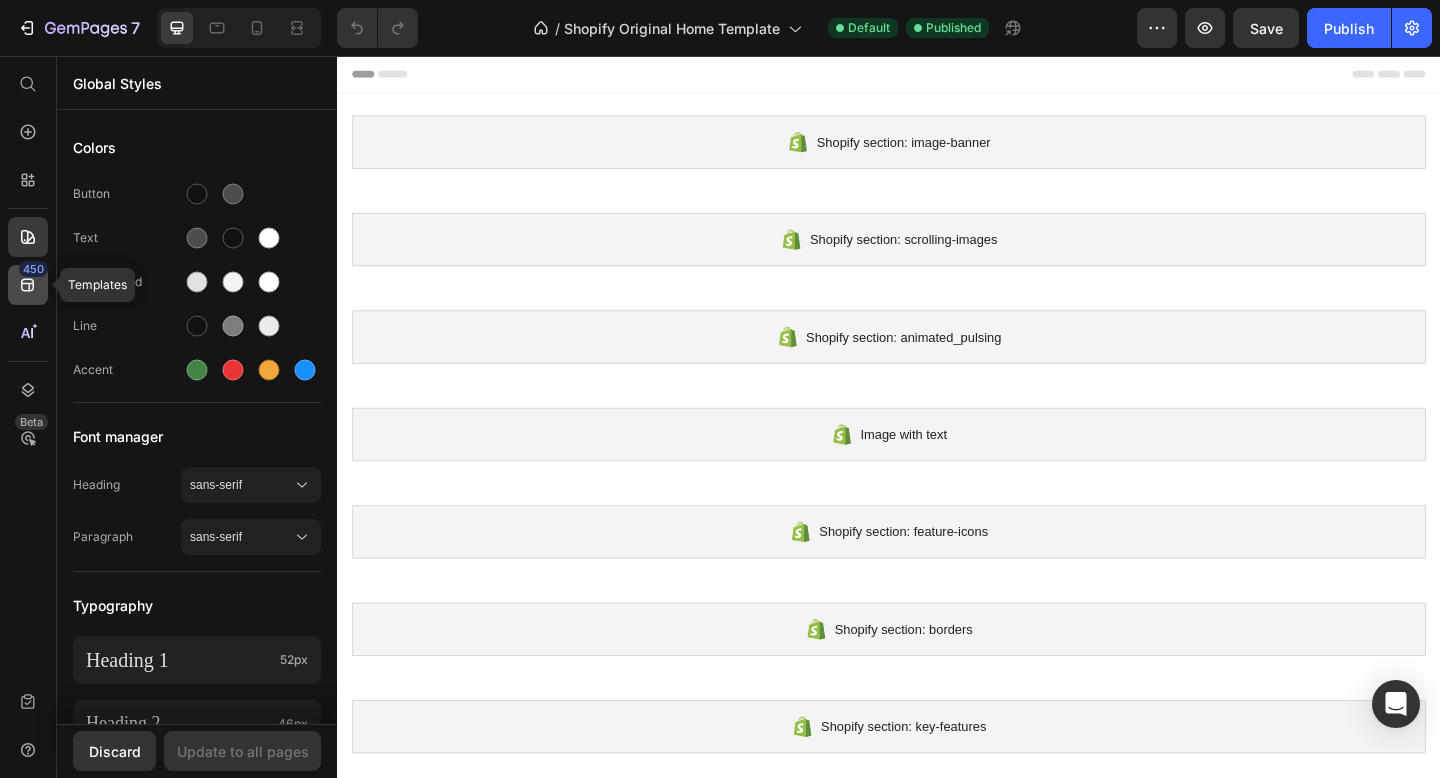 click on "450" 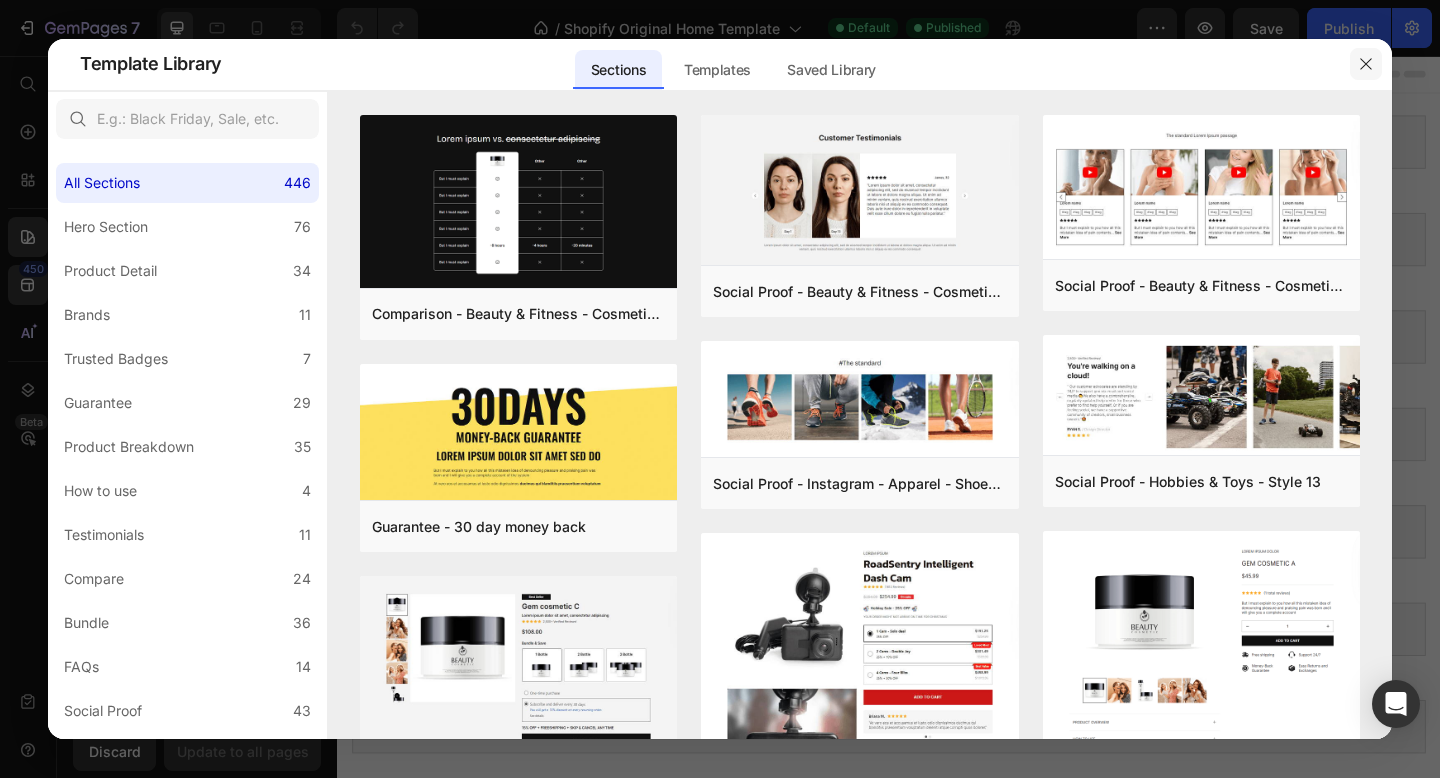 click 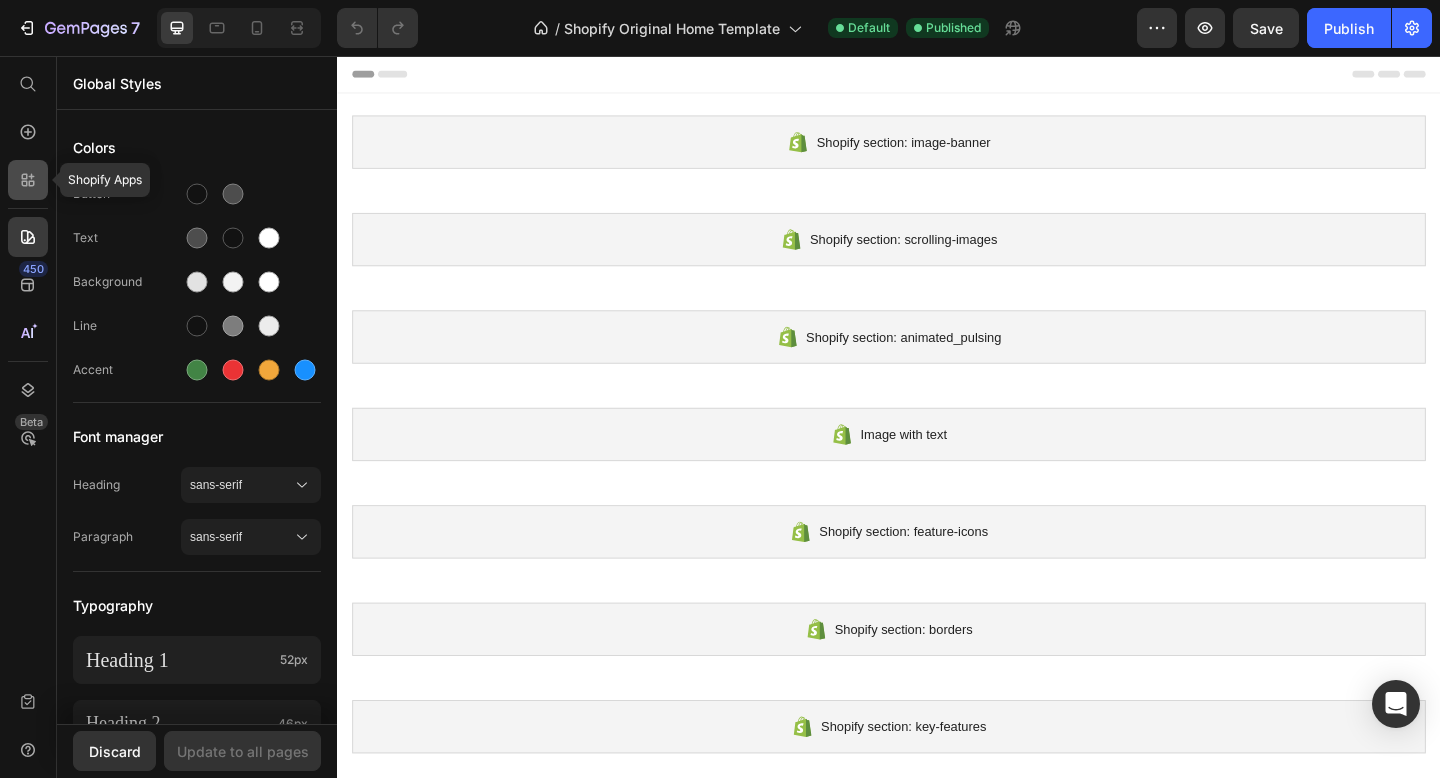 click 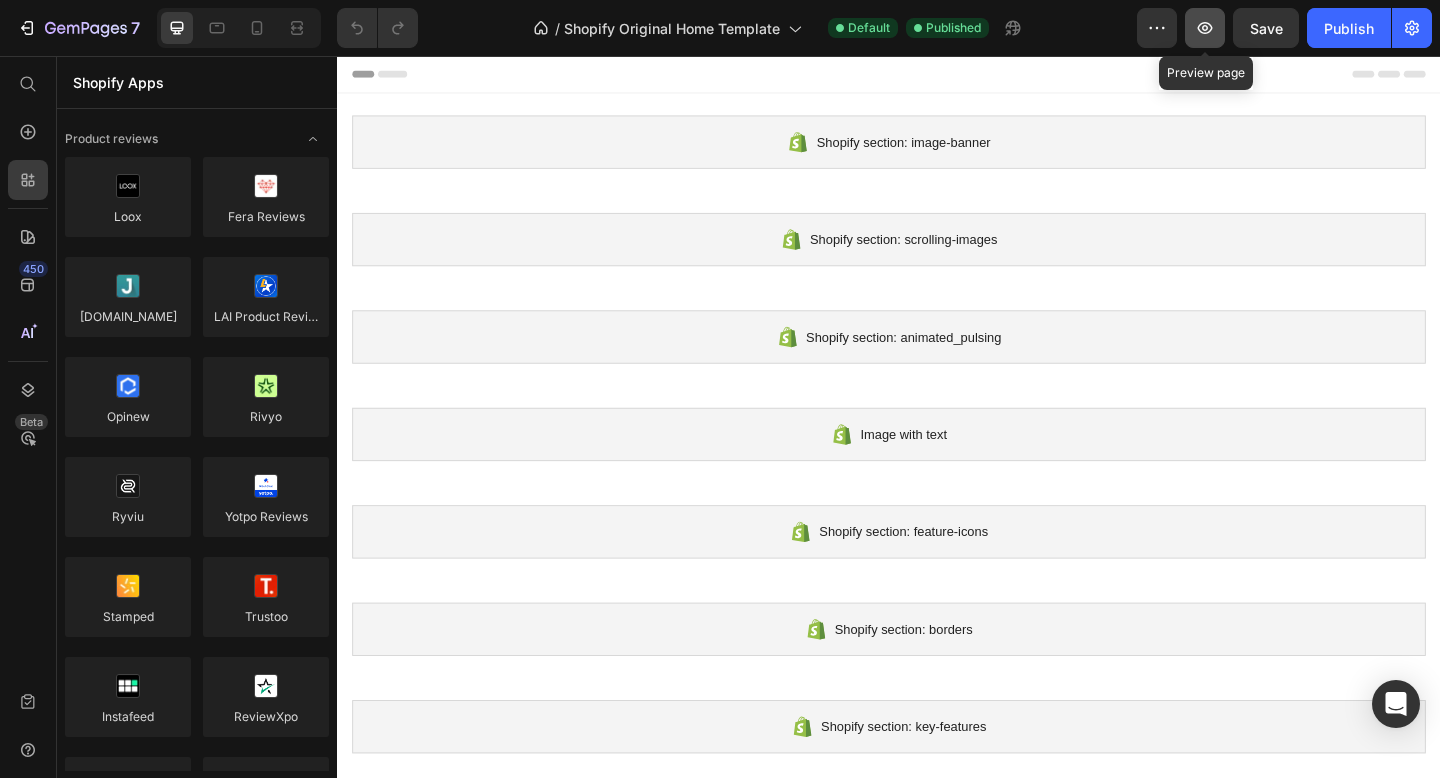 click 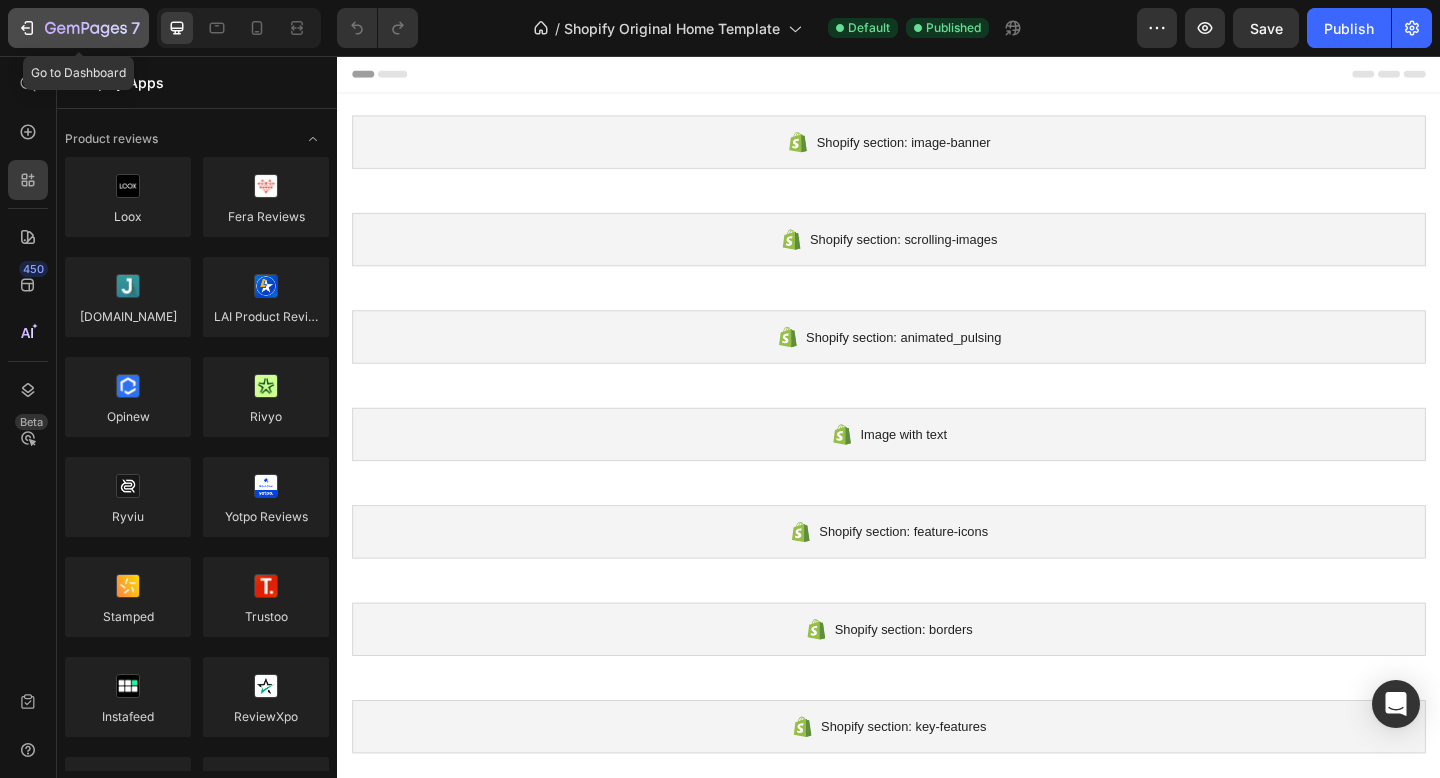 click on "7" 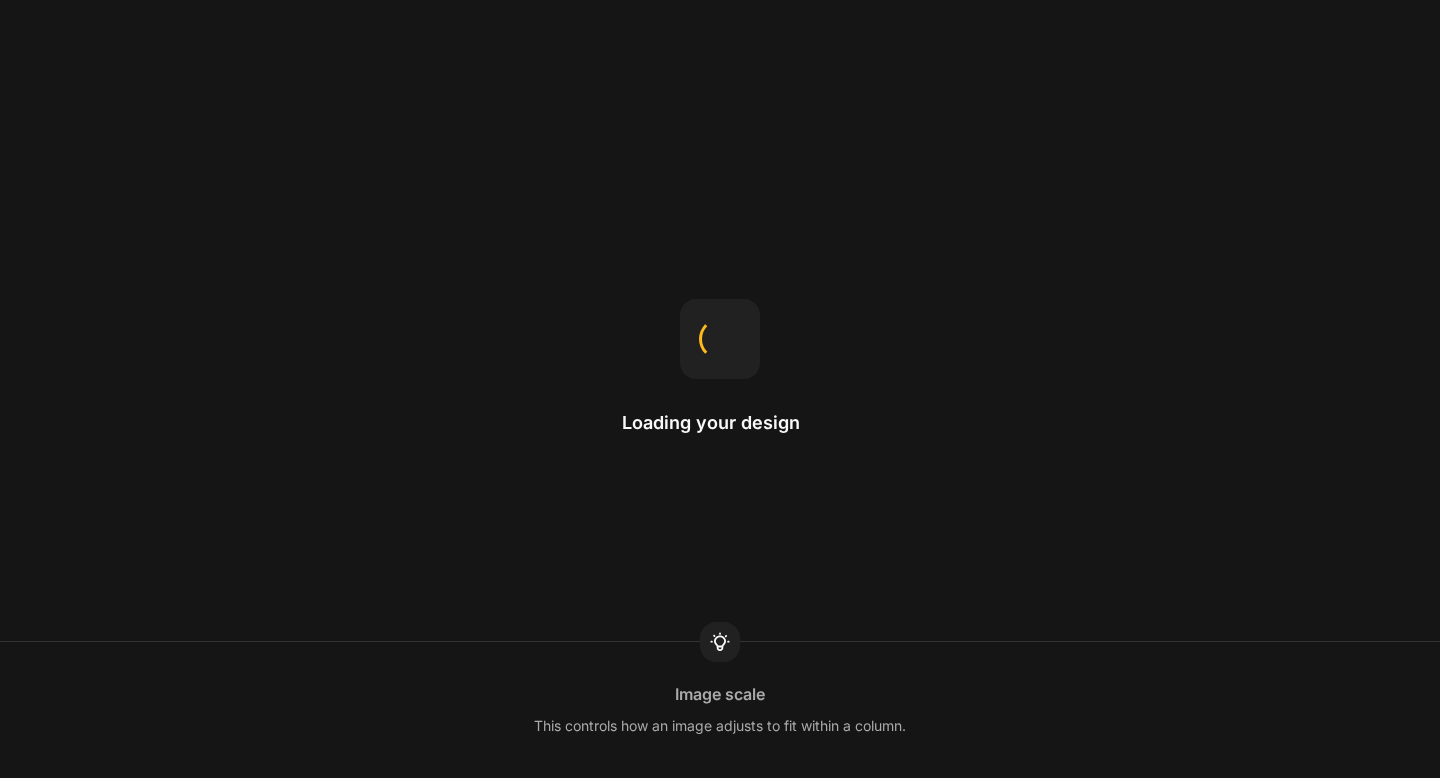 scroll, scrollTop: 0, scrollLeft: 0, axis: both 